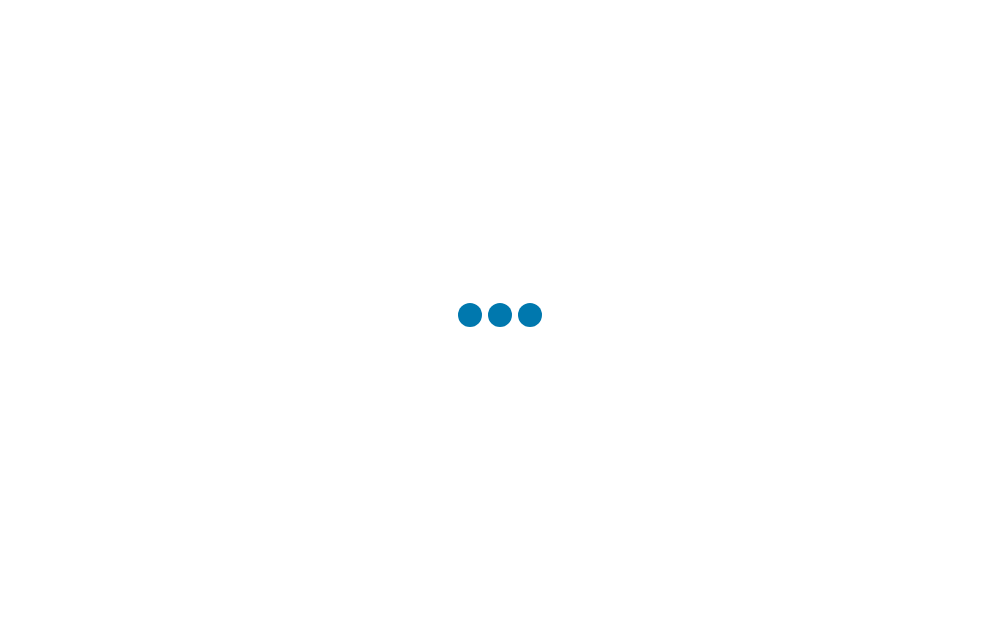 scroll, scrollTop: 0, scrollLeft: 0, axis: both 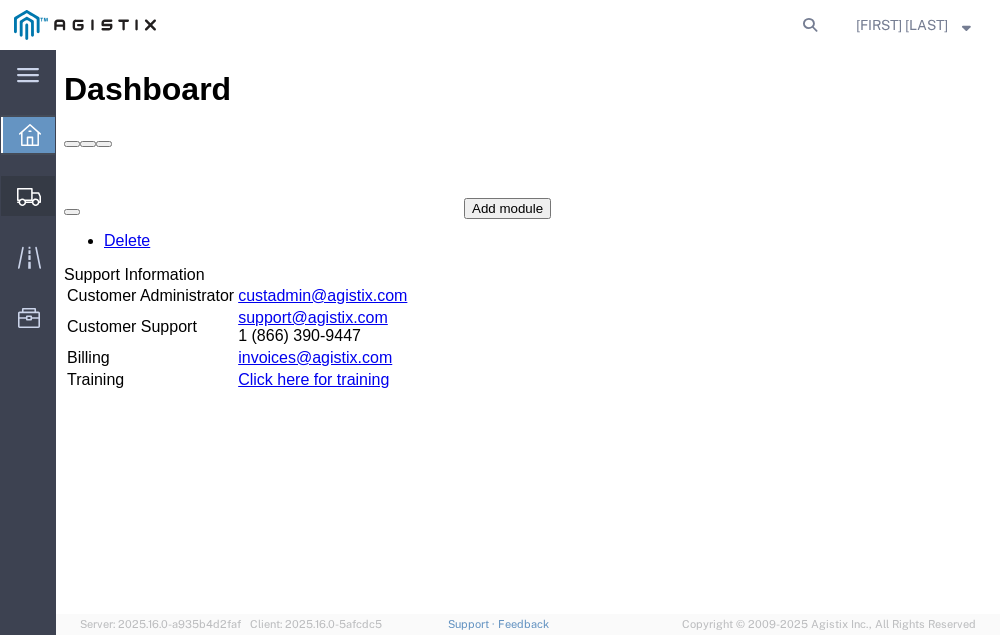click on "Shipment Manager" 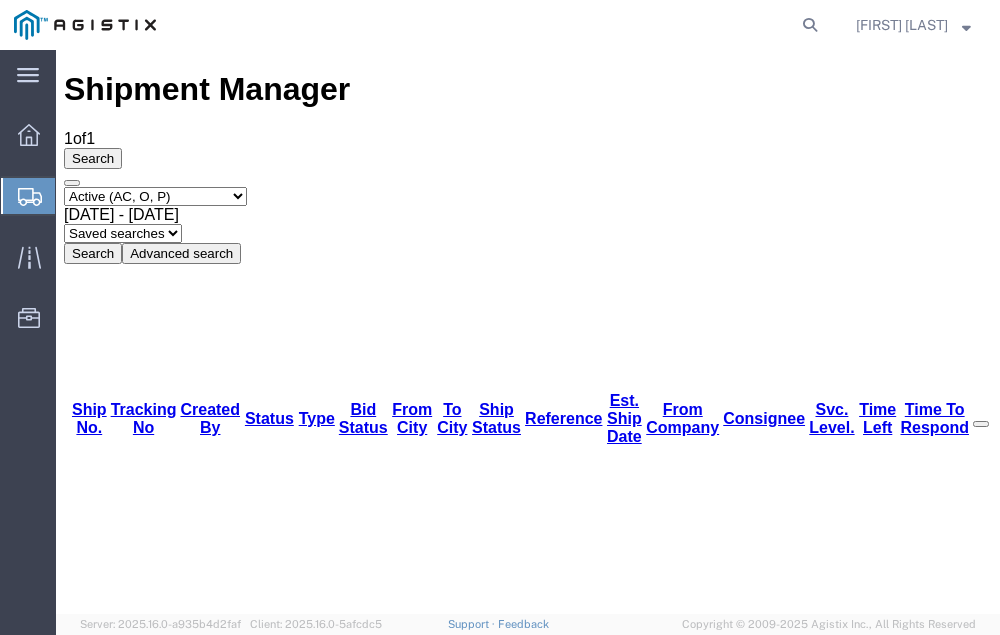 click on "56391848" at bounding box center (119, 1237) 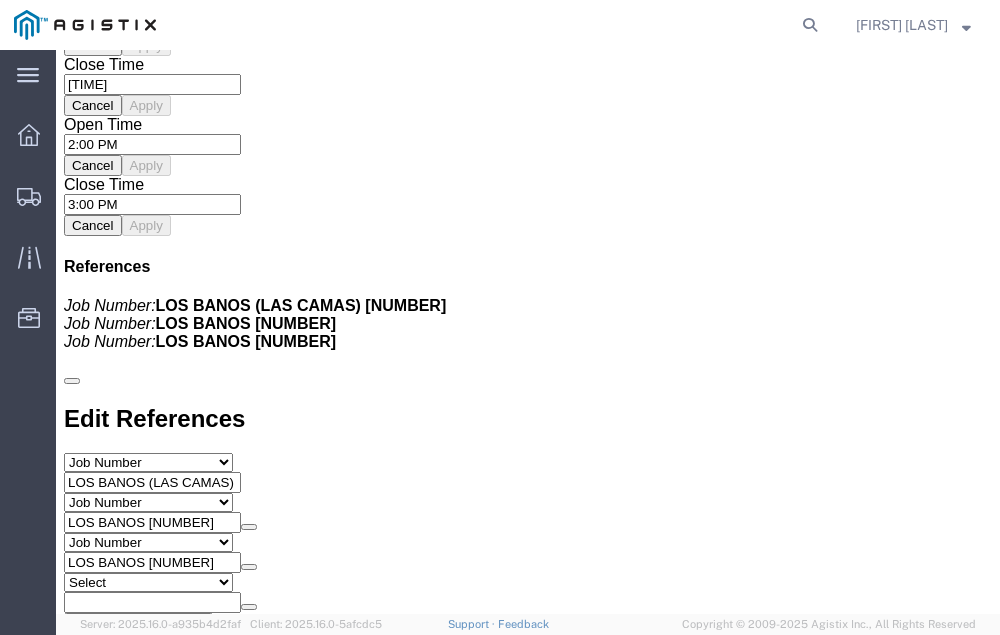 scroll, scrollTop: 2278, scrollLeft: 0, axis: vertical 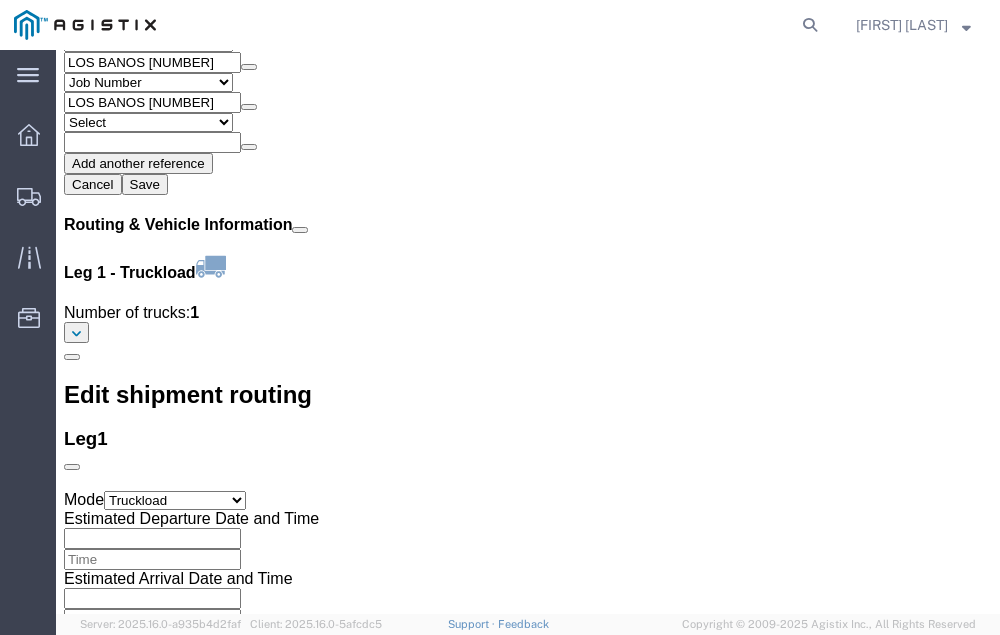 click on "Confirm" 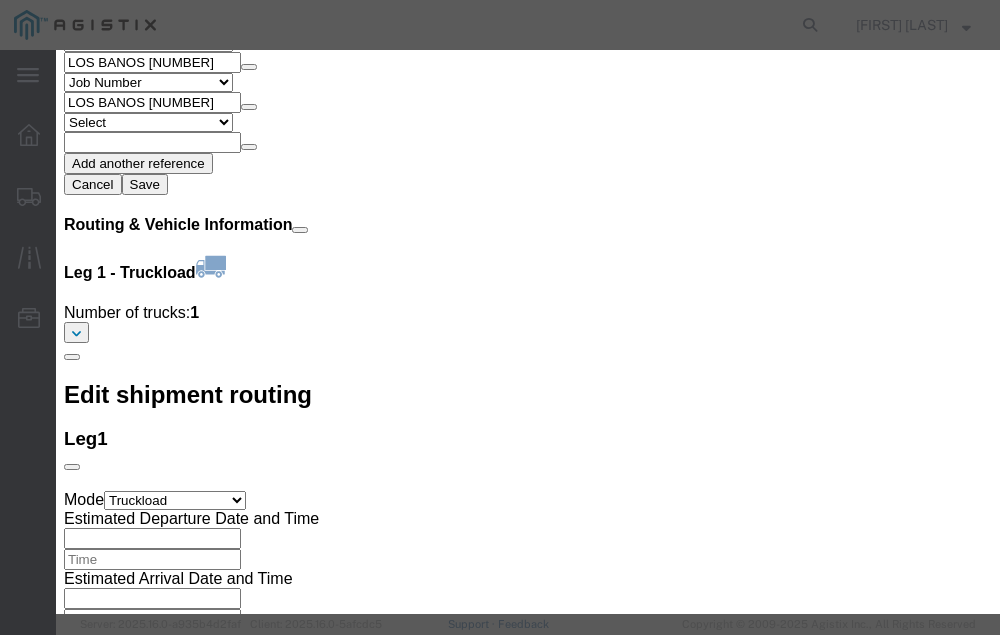 click 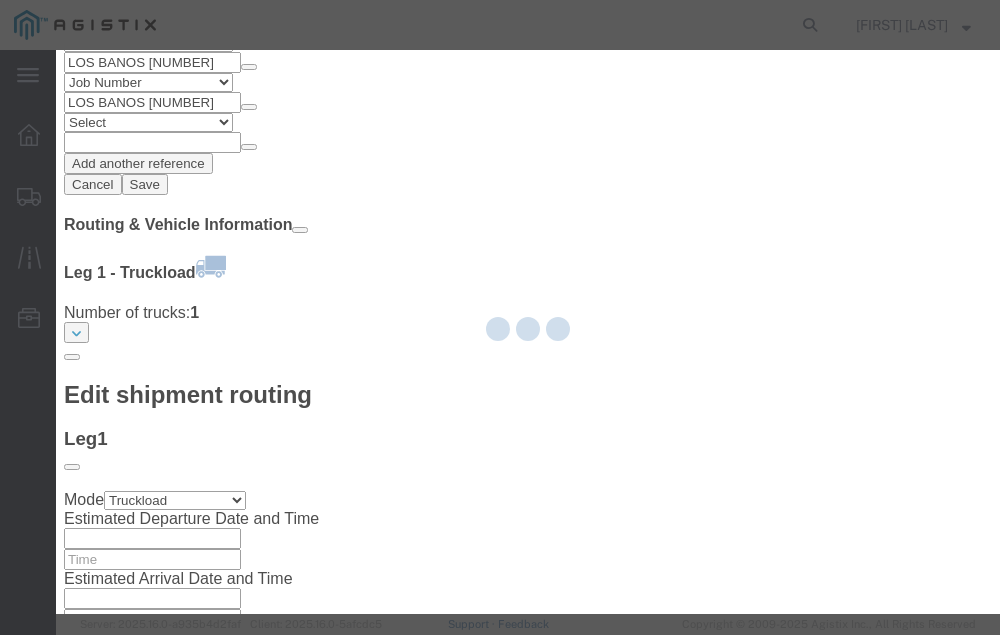 type on "[FIRST] [LAST]" 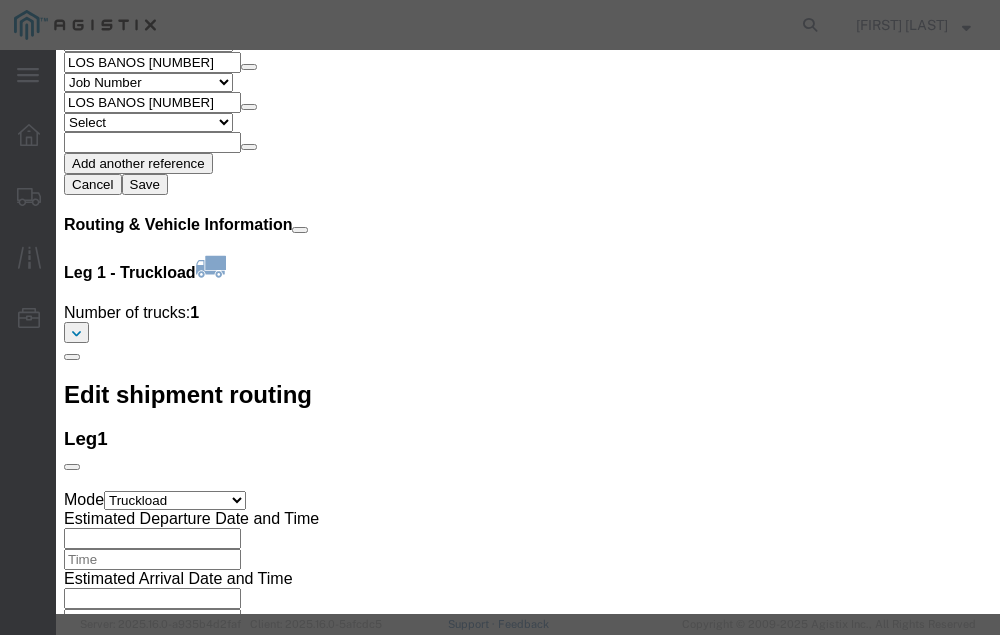 click 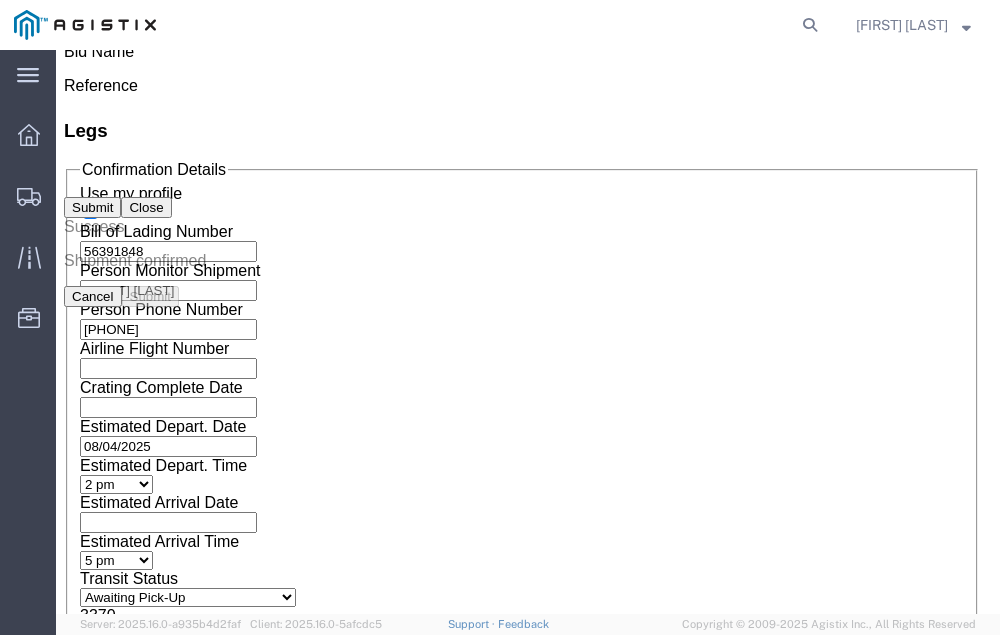 scroll, scrollTop: 0, scrollLeft: 0, axis: both 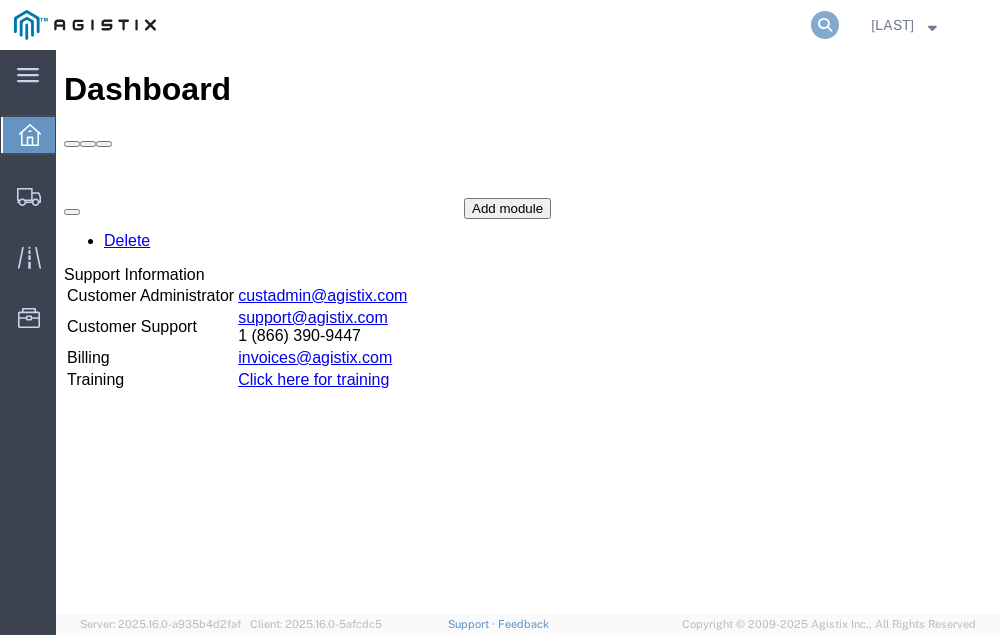 click 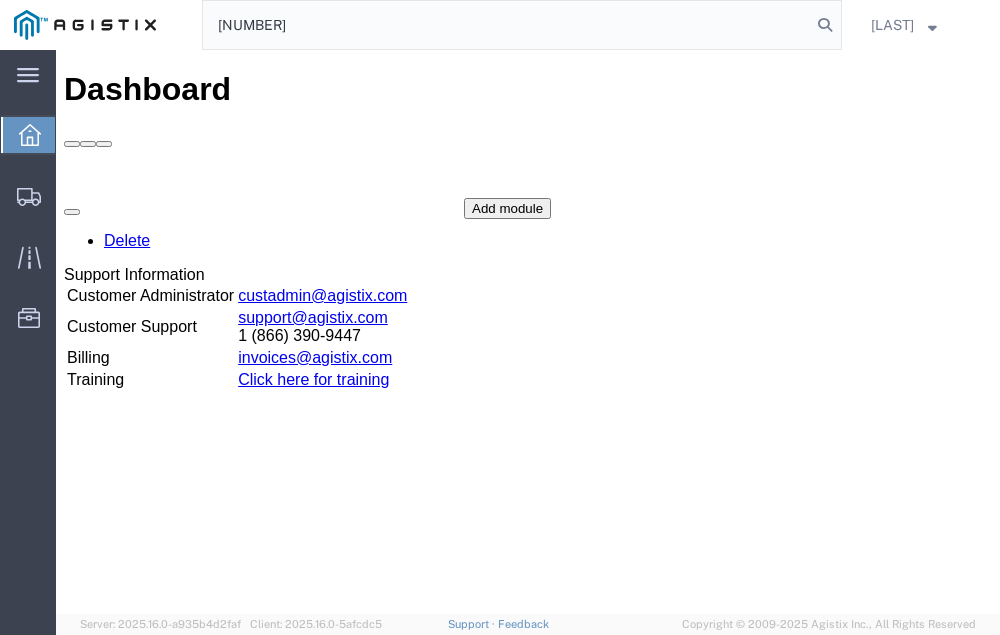 type on "[NUMBER]" 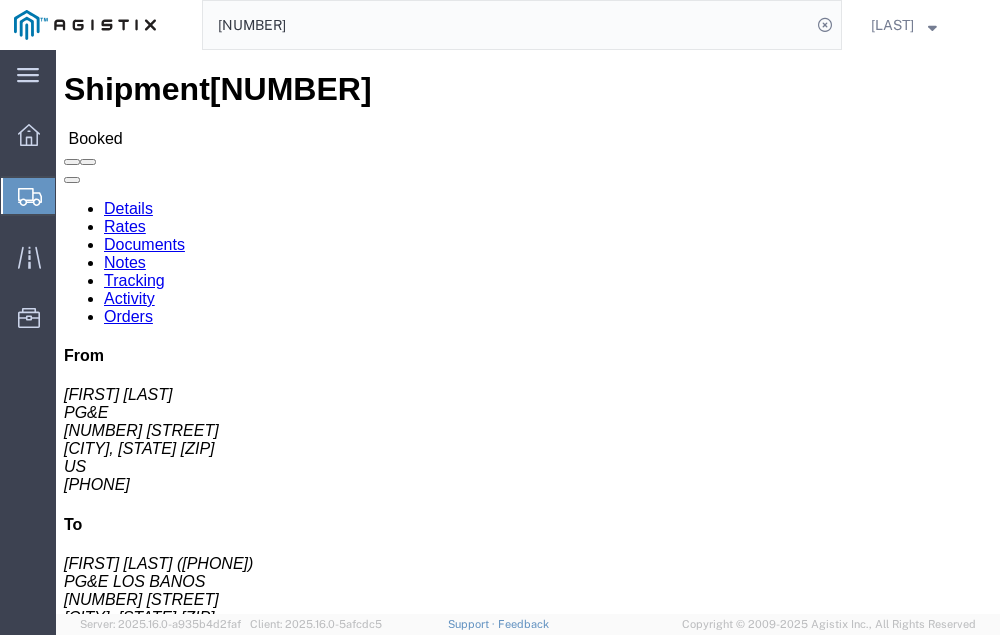 click on "Tracking" 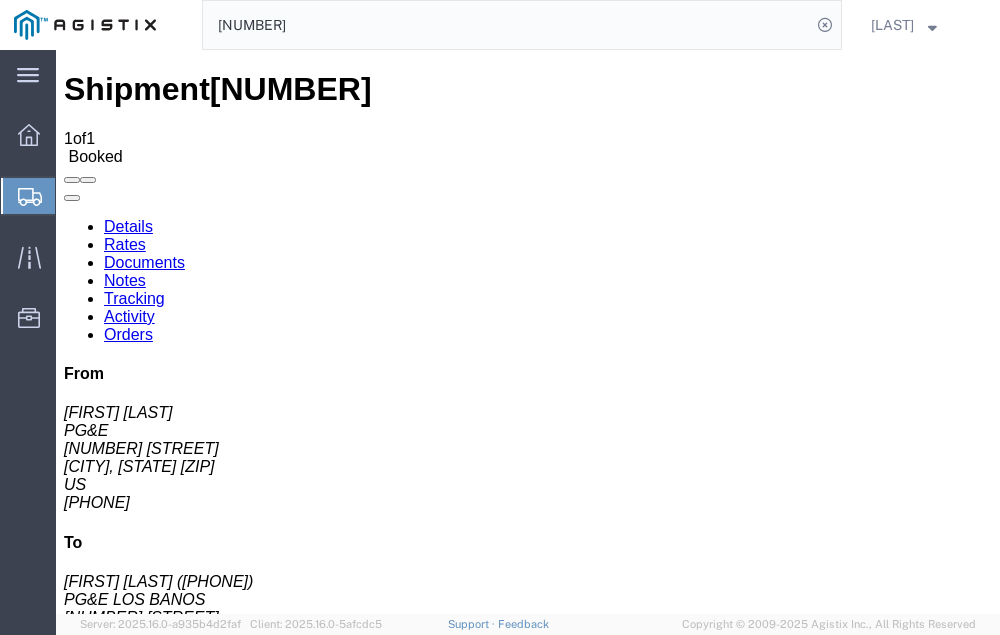 click on "Add New Tracking" at bounding box center [229, 1105] 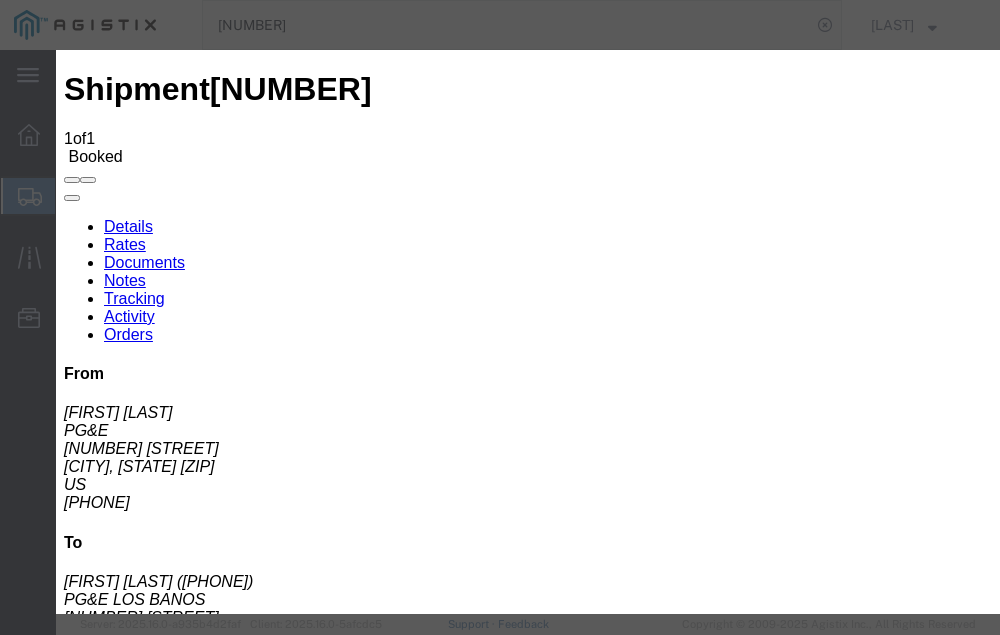 type on "08/04/2025" 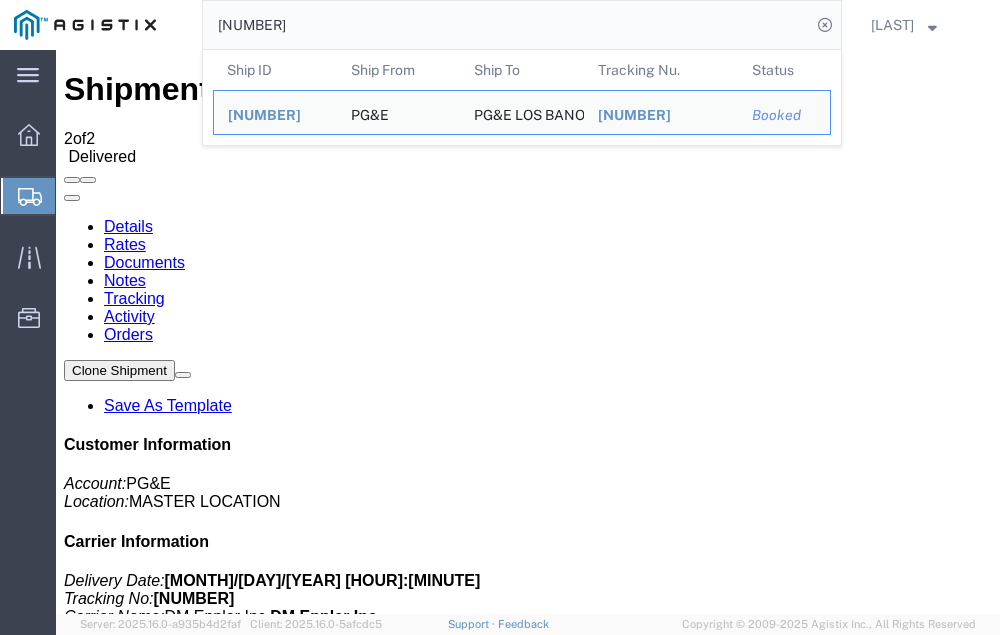 click on "[NUMBER]" 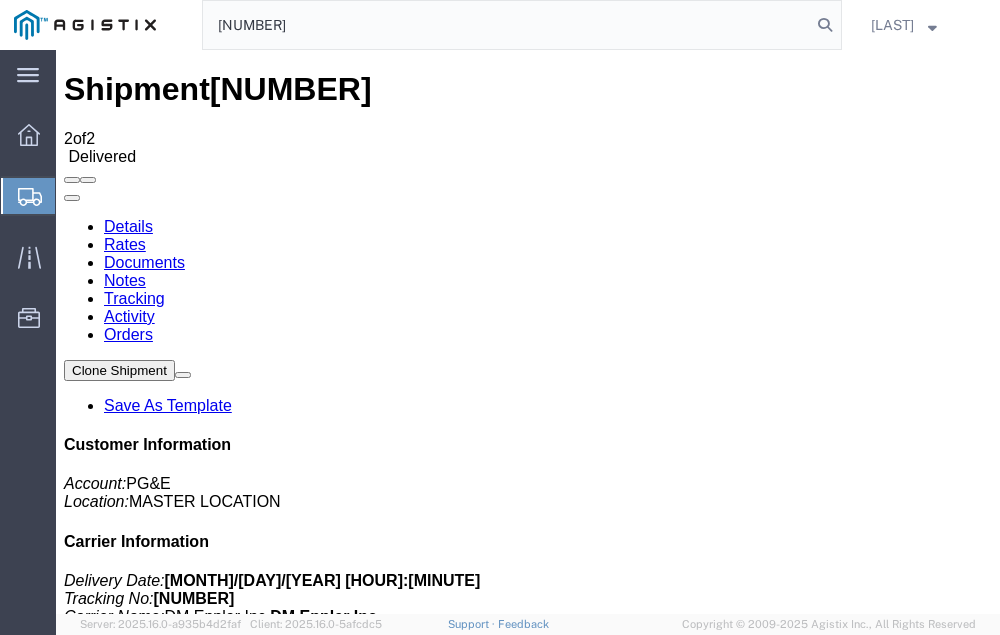 type on "[NUMBER]" 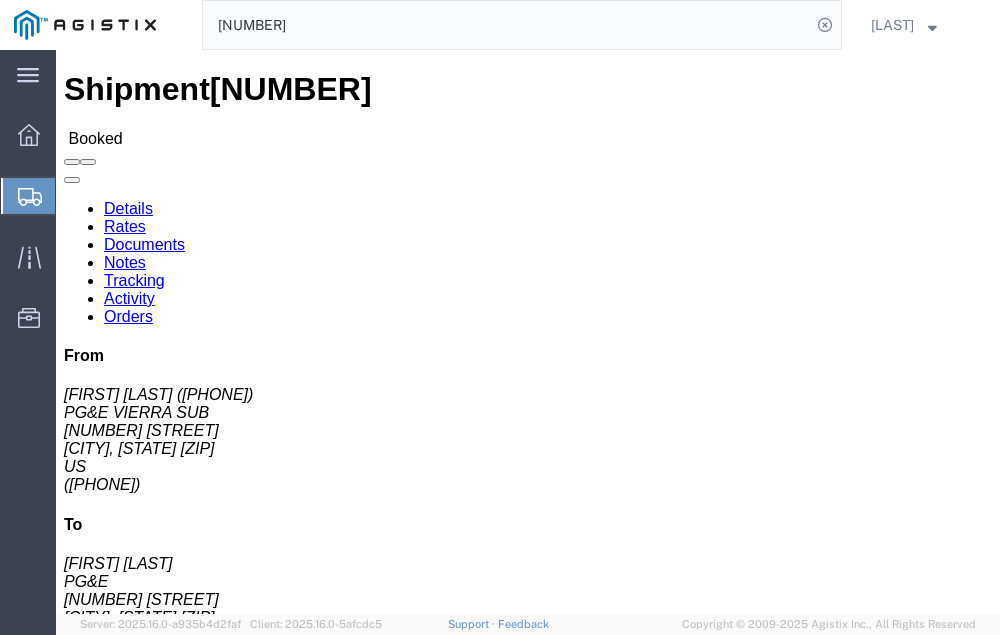 click on "Tracking" 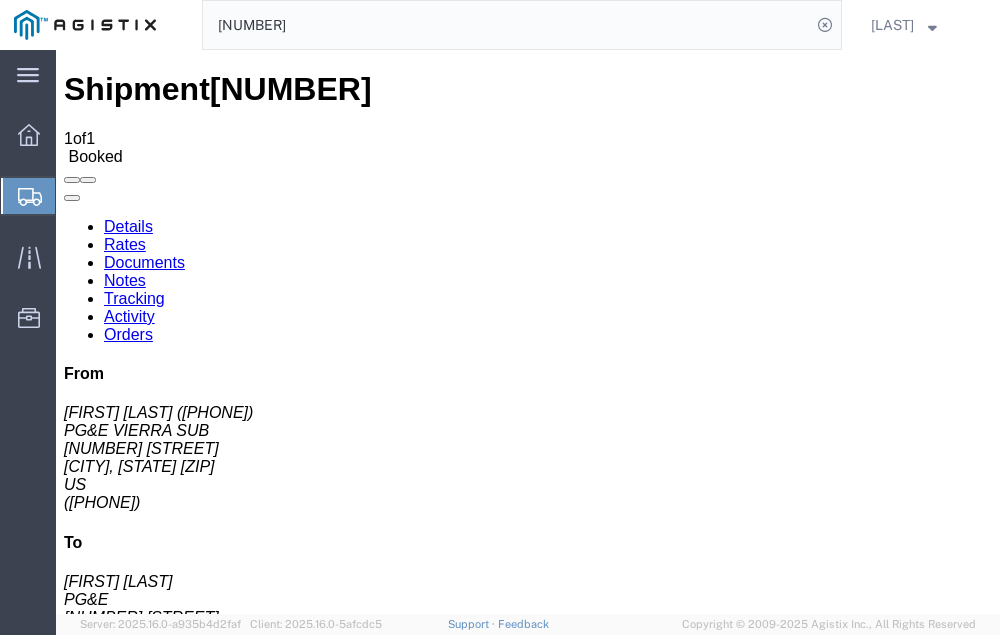click on "Add New Tracking" at bounding box center (229, 1105) 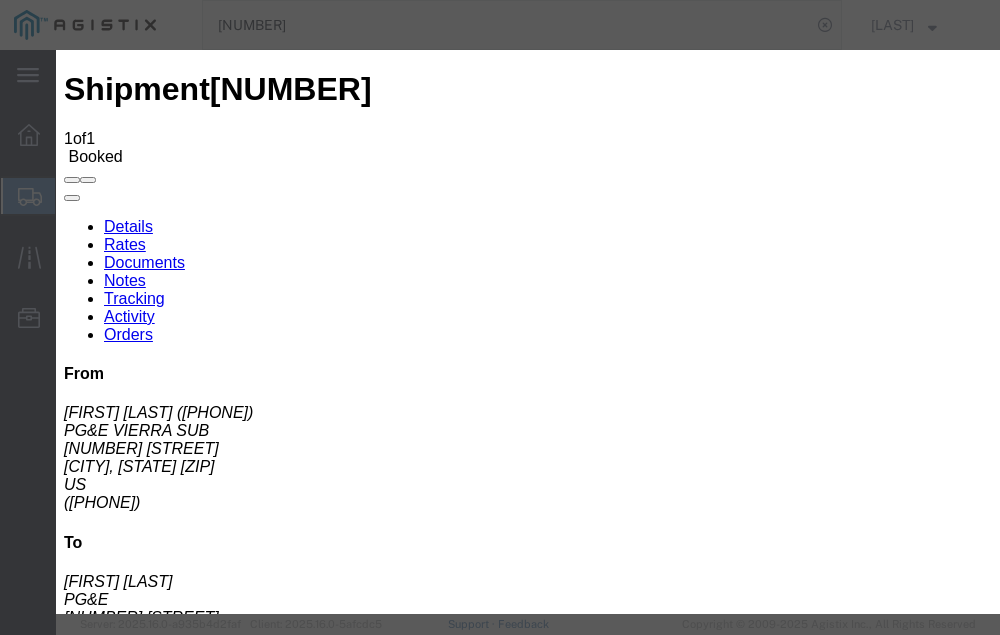 type on "08/04/2025" 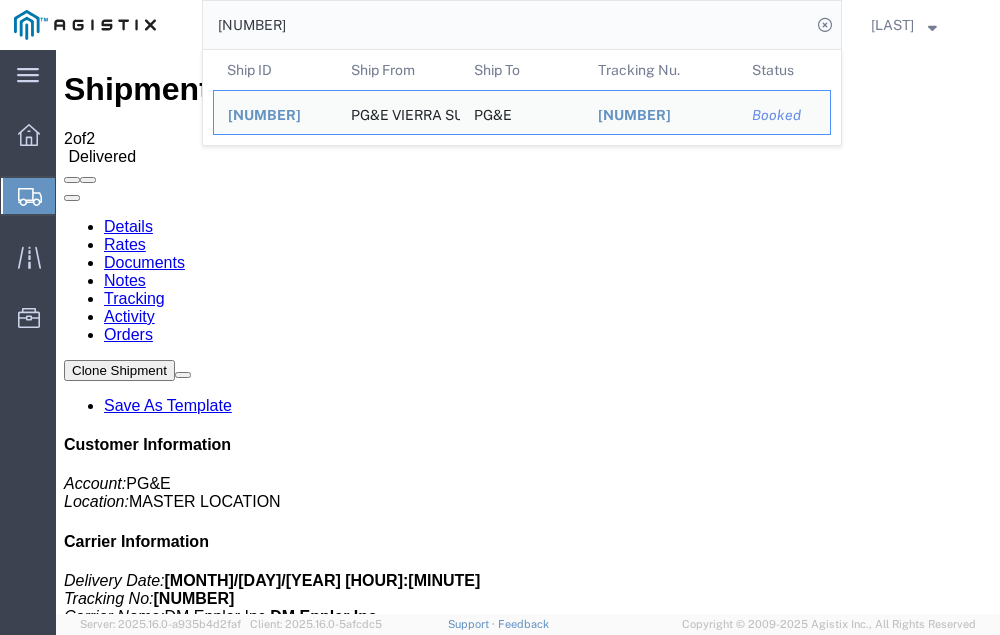 click on "[NUMBER]" 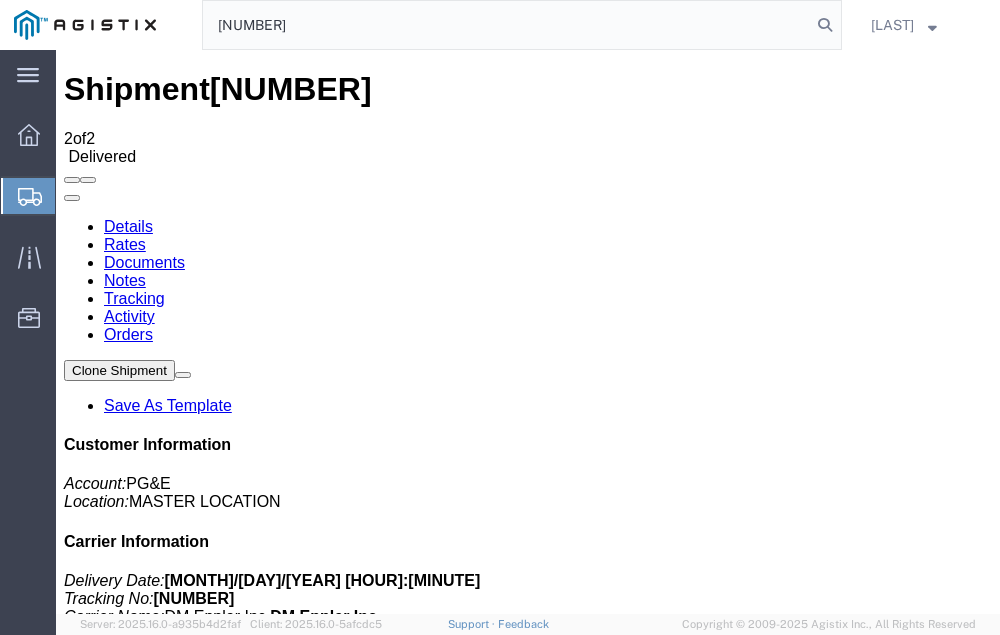 type on "[NUMBER]" 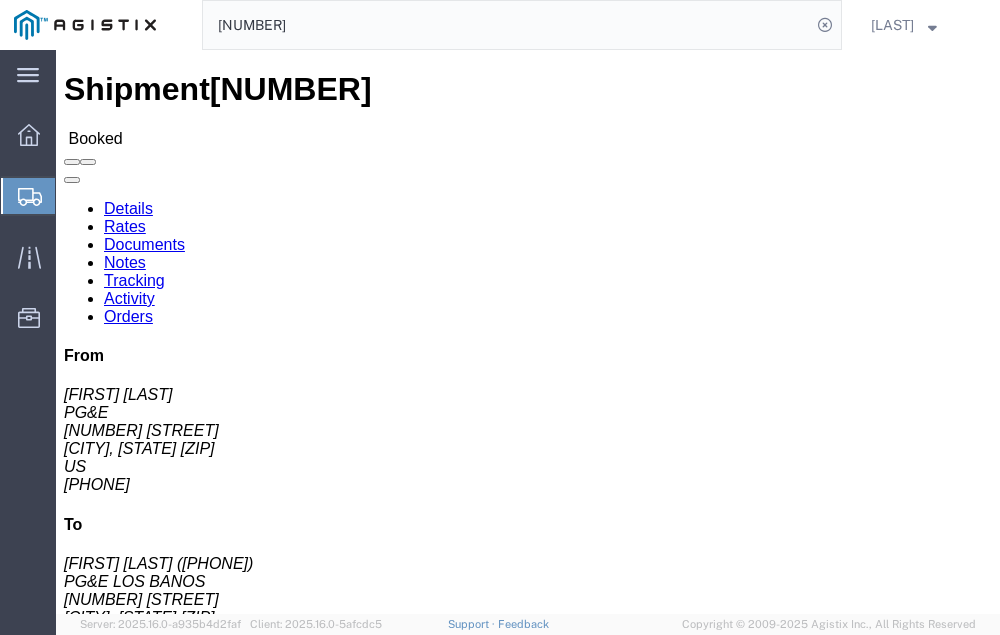 click on "Tracking" 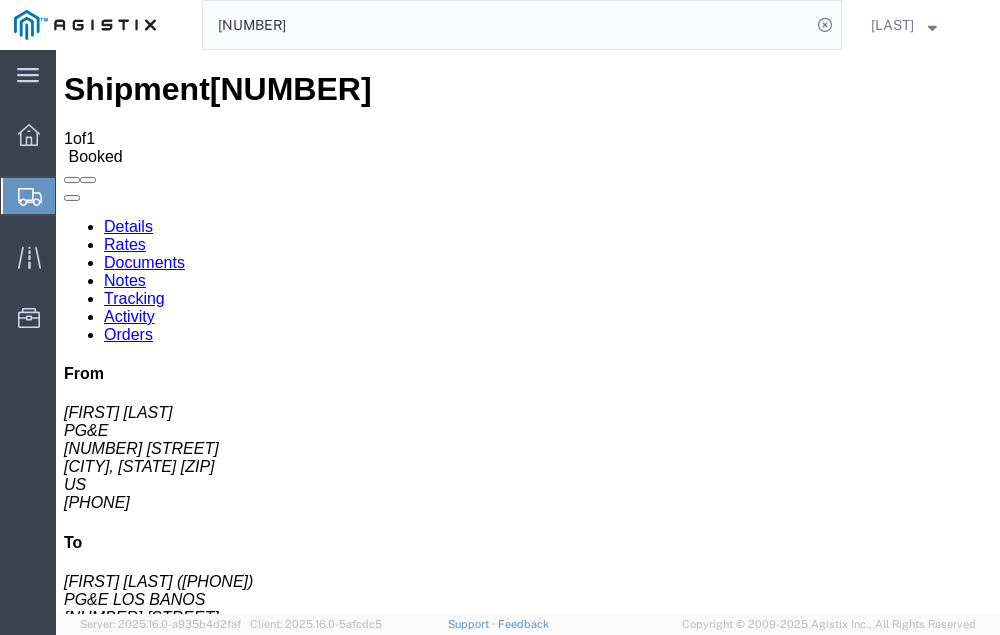 click on "Add New Tracking" at bounding box center [229, 1105] 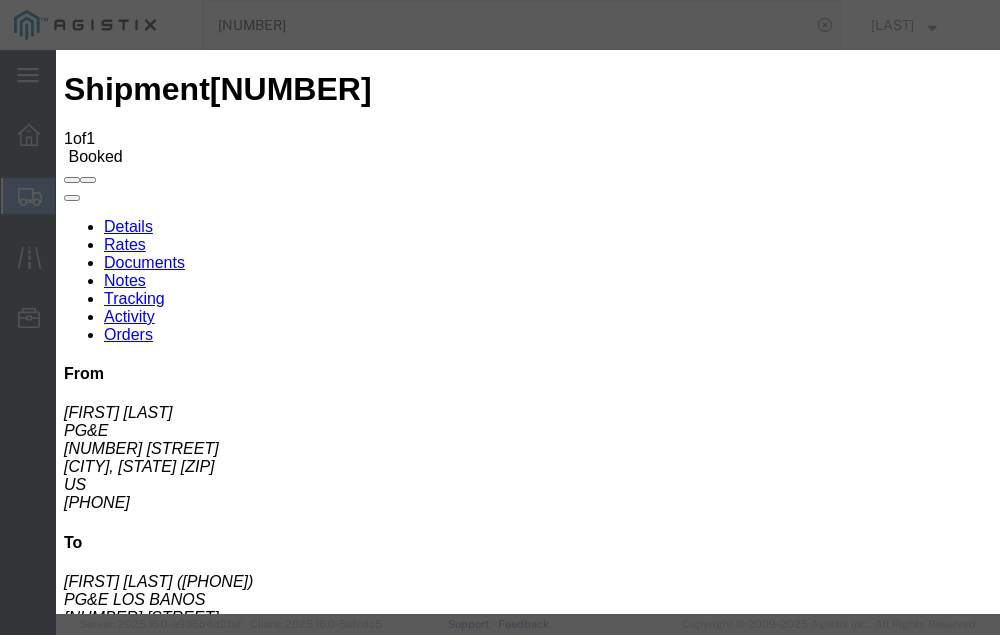 type on "08/04/2025" 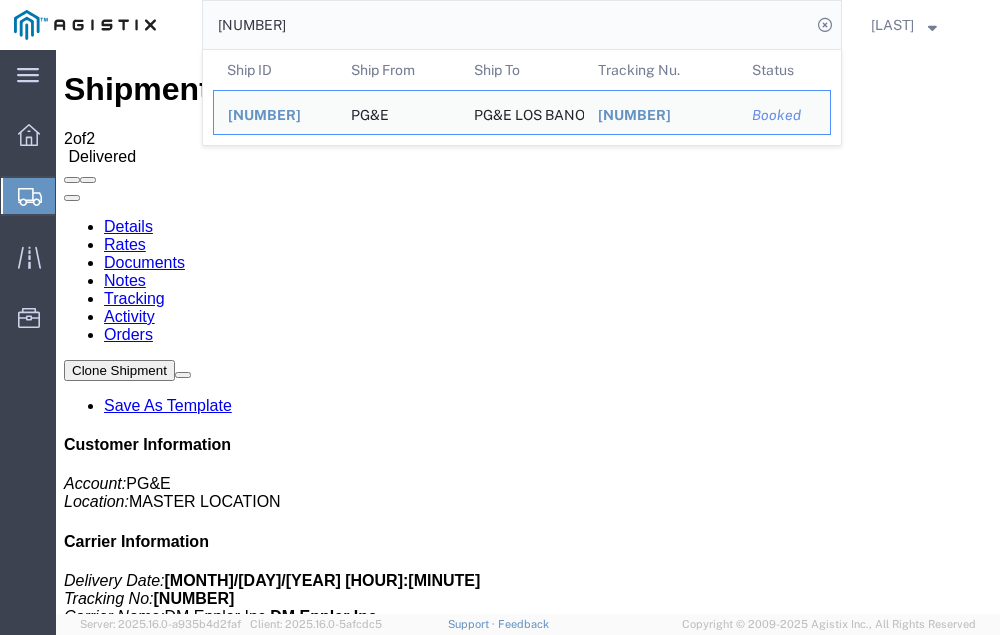 click on "[NUMBER]" 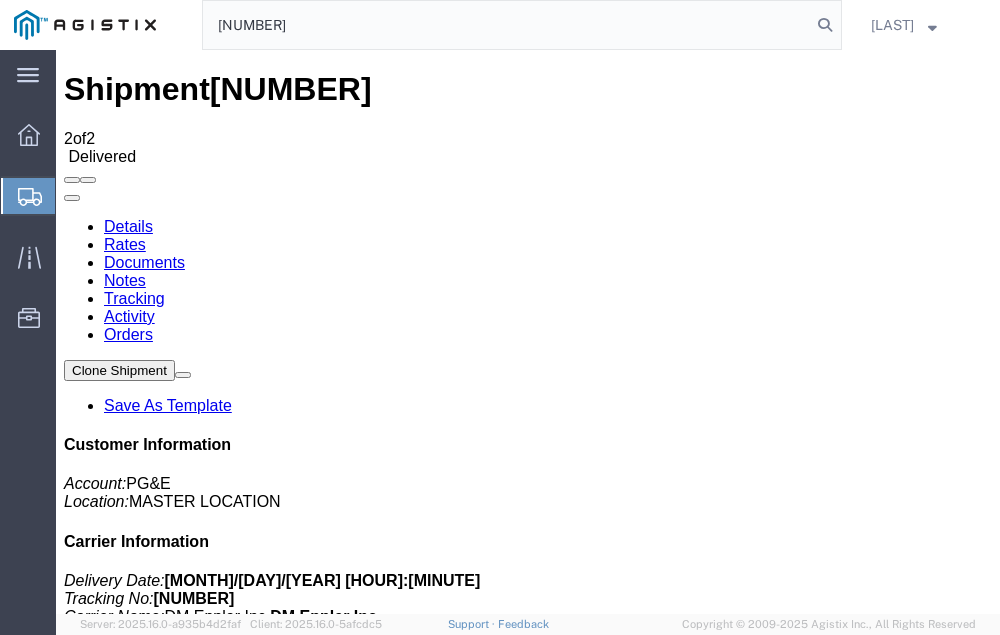 type on "[NUMBER]" 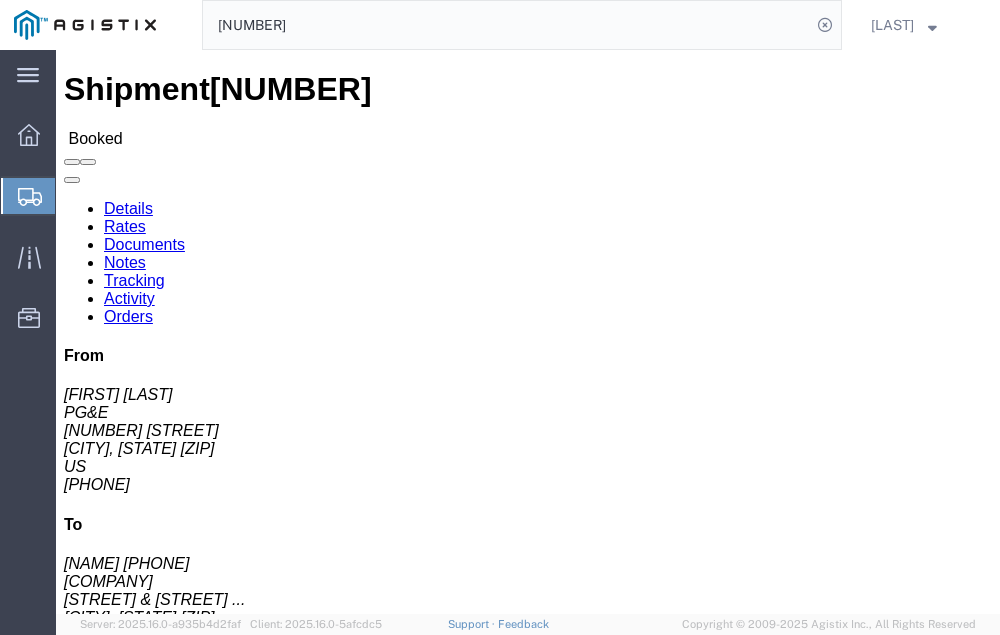 click on "Tracking" 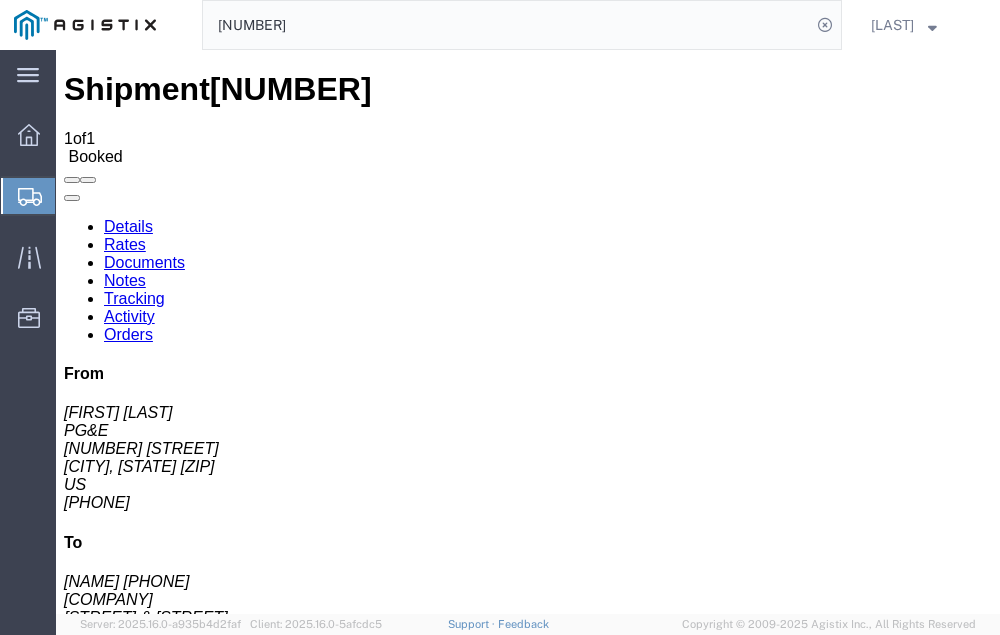 click on "Add New Tracking" at bounding box center (229, 1105) 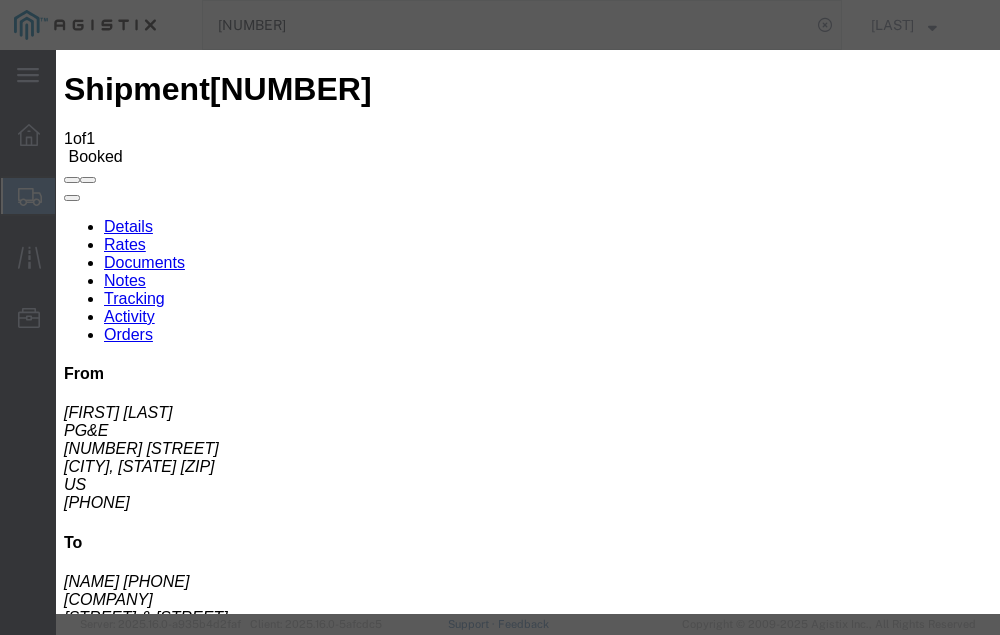 type on "08/04/2025" 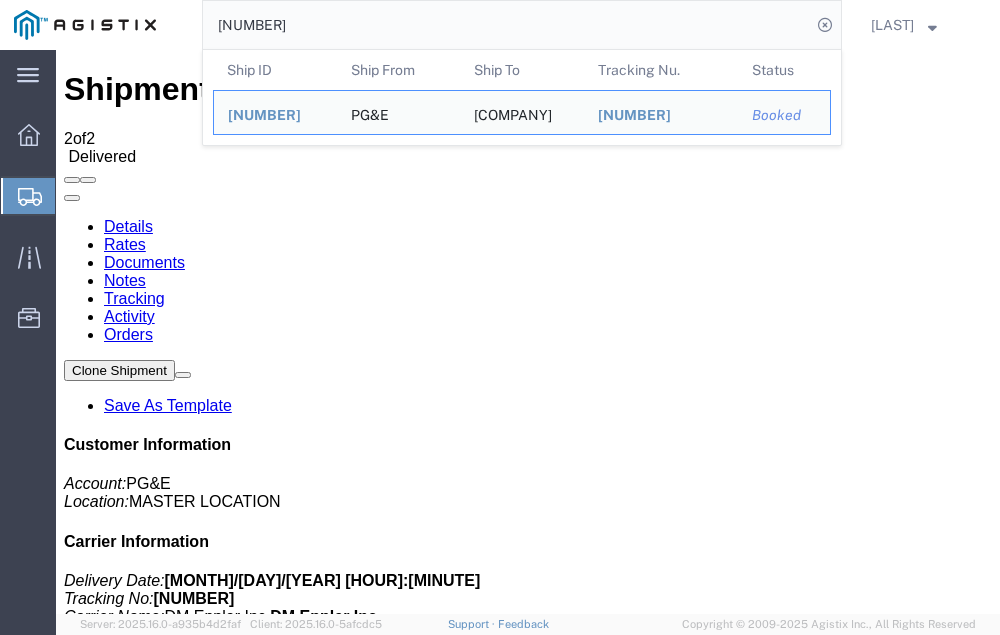 click on "[NUMBER]" 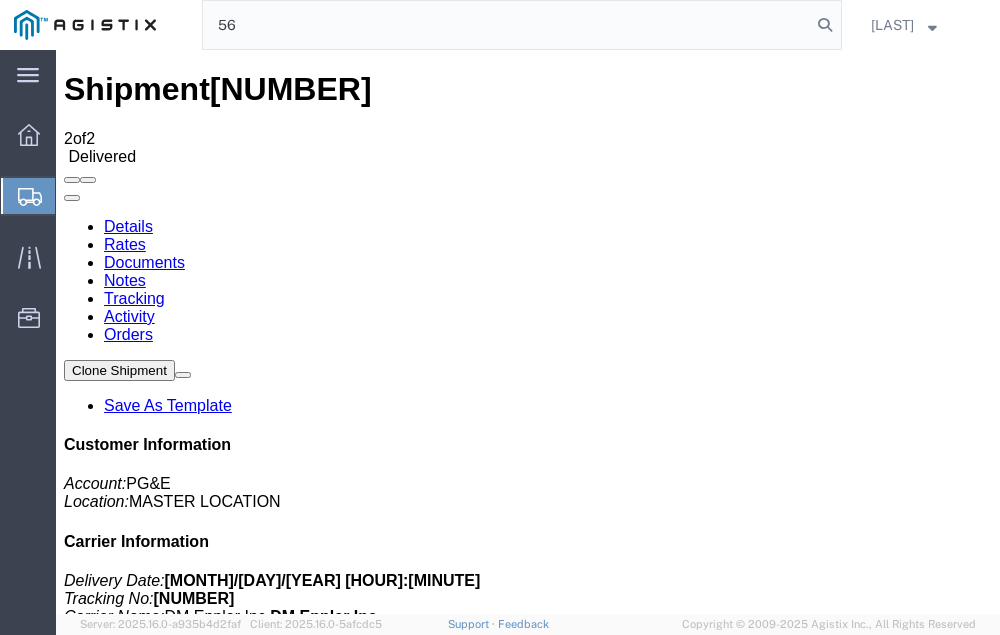 type on "5" 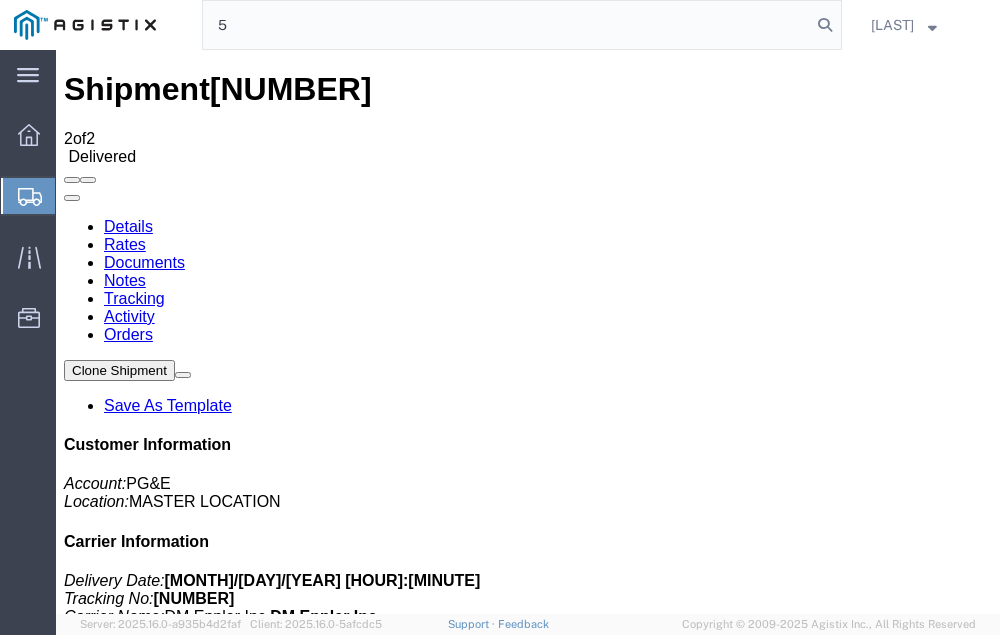 type 